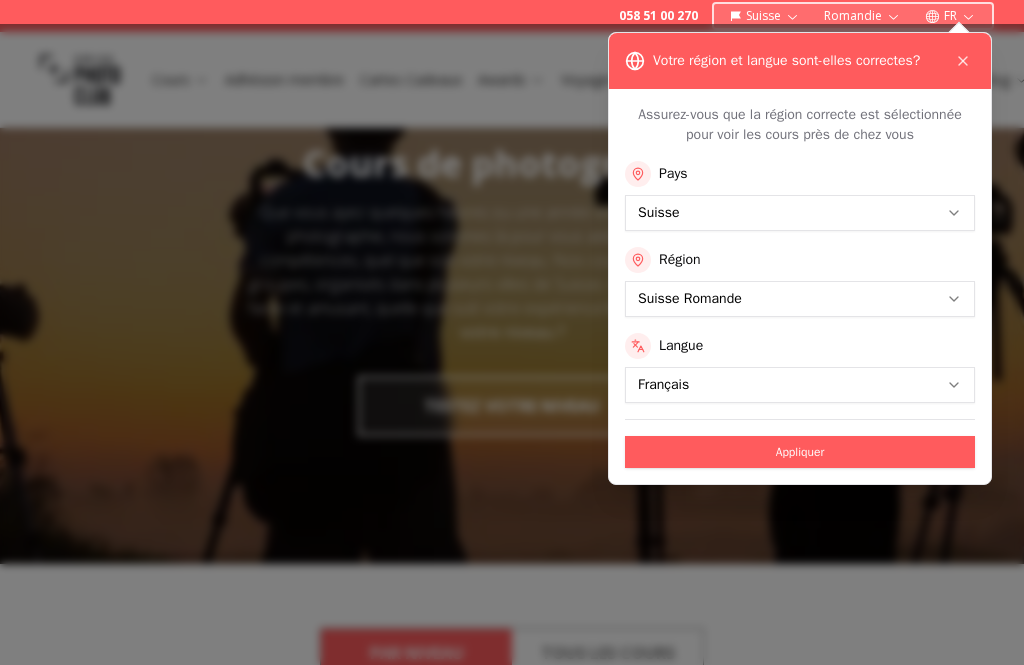scroll, scrollTop: 0, scrollLeft: 0, axis: both 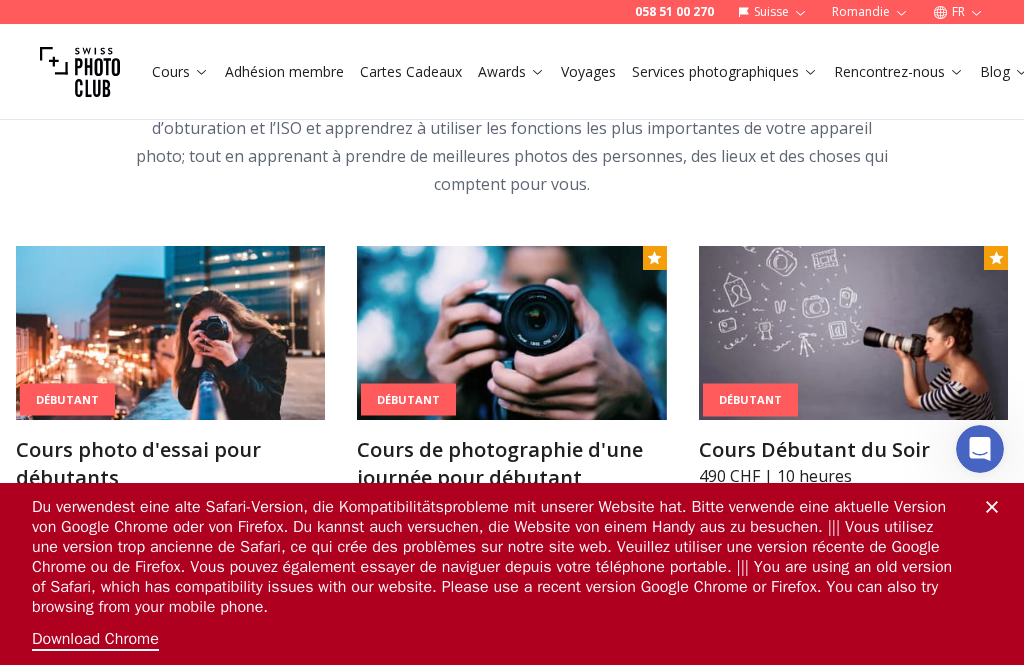 click at bounding box center [511, 333] 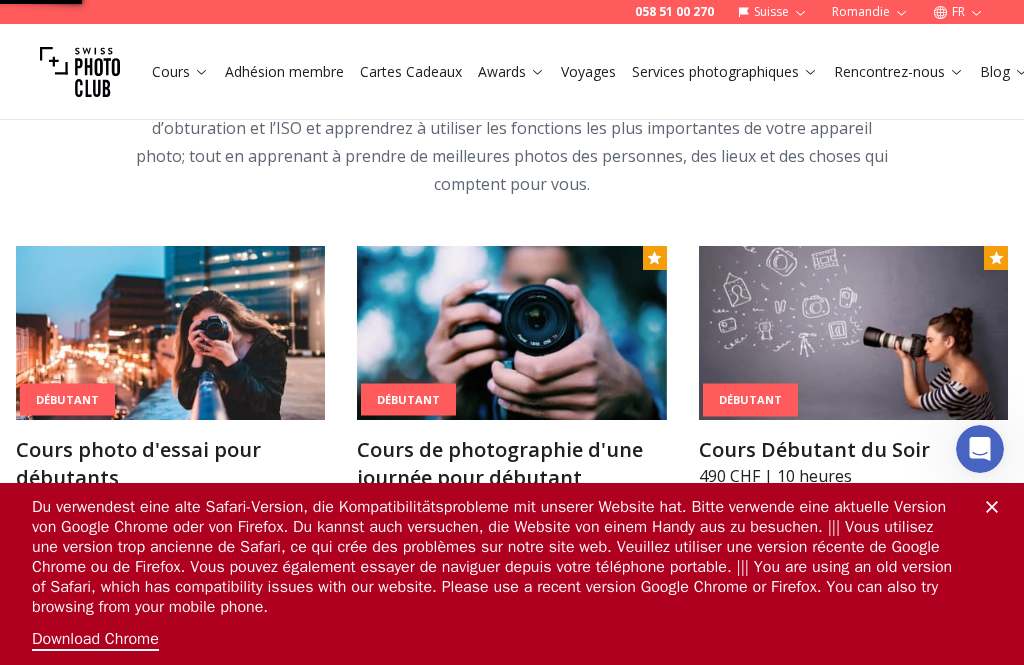 scroll, scrollTop: 0, scrollLeft: 0, axis: both 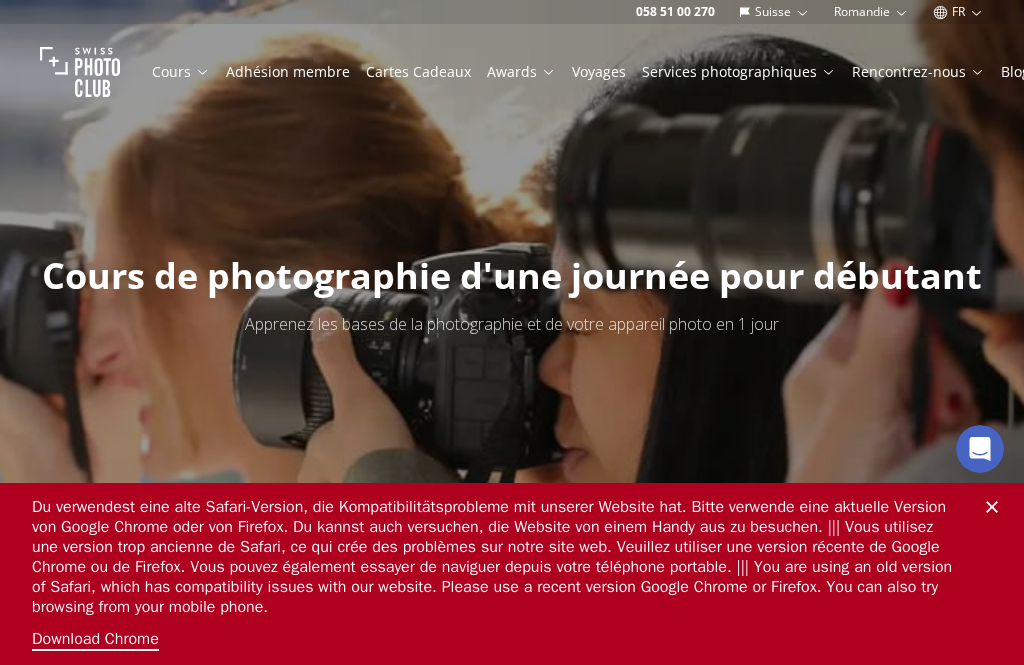 click on "Du verwendest eine alte Safari-Version, die Kompatibilitätsprobleme mit unserer Website hat. Bitte verwende eine aktuelle Version von Google Chrome oder von Firefox. Du kannst auch versuchen, die Website von einem Handy aus zu besuchen. ||| Vous utilisez une version trop ancienne de Safari, ce qui crée des problèmes sur notre site web. Veuillez utiliser une version récente de Google Chrome ou de Firefox. Vous pouvez également essayer de naviguer depuis votre téléphone portable. ||| You are using an old version of Safari, which has compatibility issues with our website. Please use a recent version Google Chrome or Firefox. You can also try browsing from your mobile phone. Download Chrome" at bounding box center (512, 574) 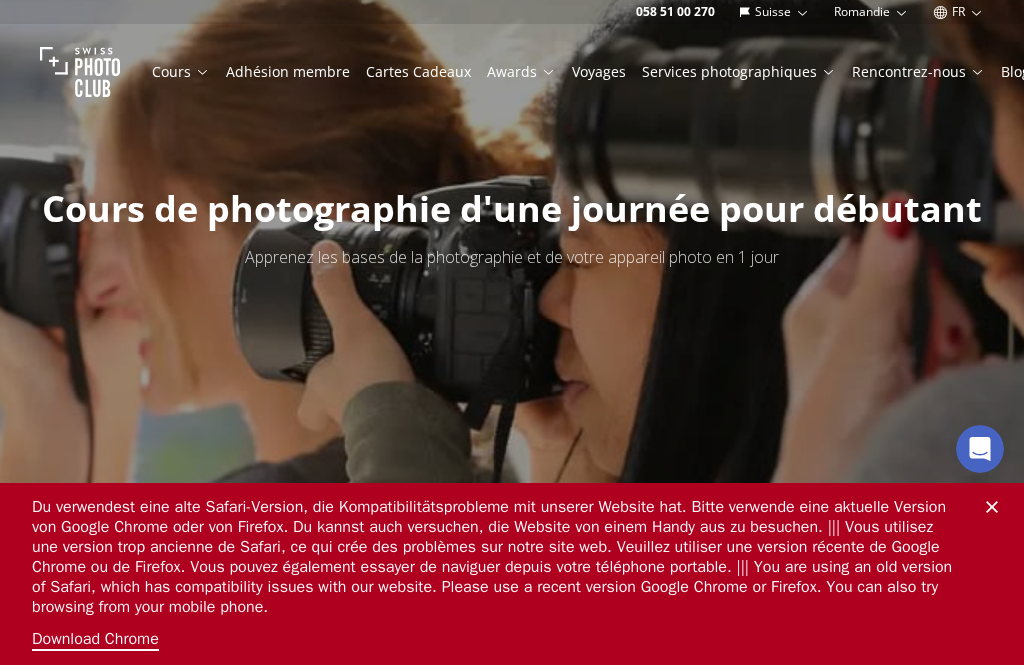 scroll, scrollTop: 0, scrollLeft: 0, axis: both 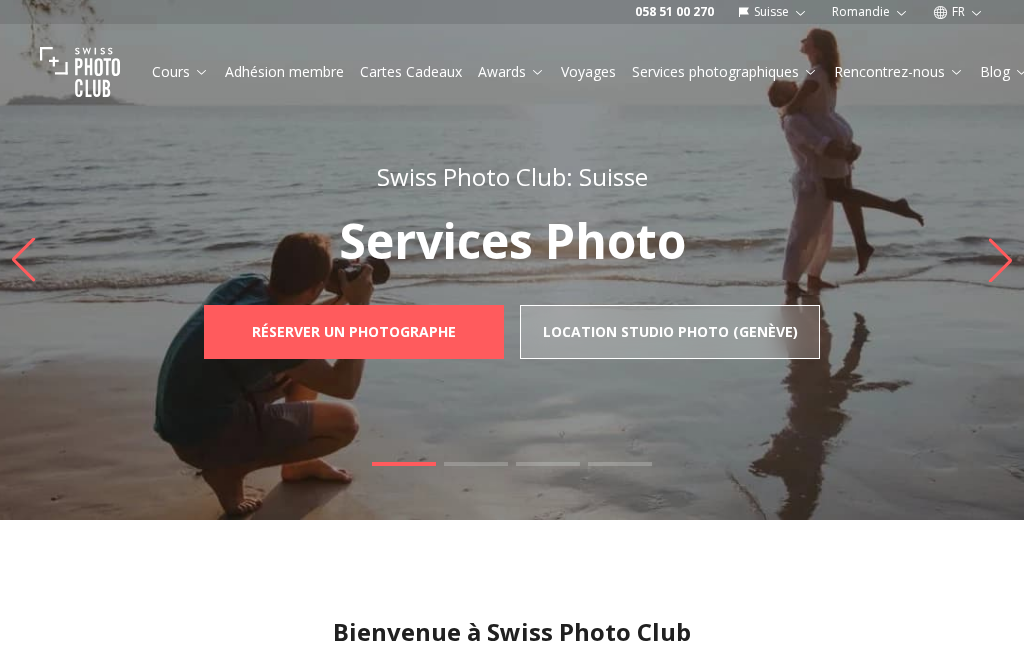 click at bounding box center [512, 260] 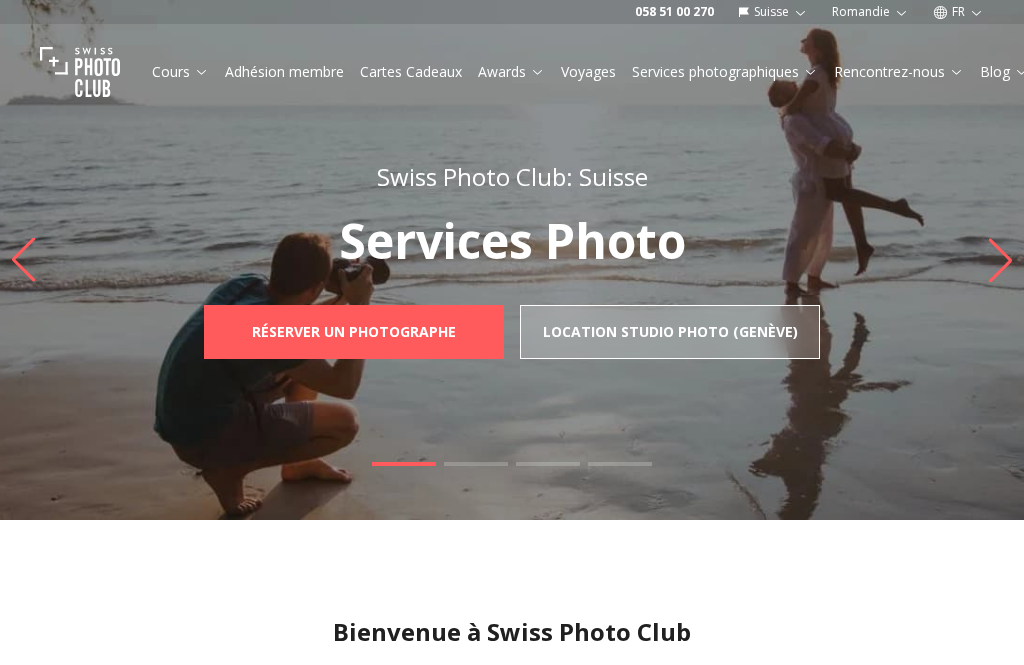 click on "Cours" at bounding box center [180, 72] 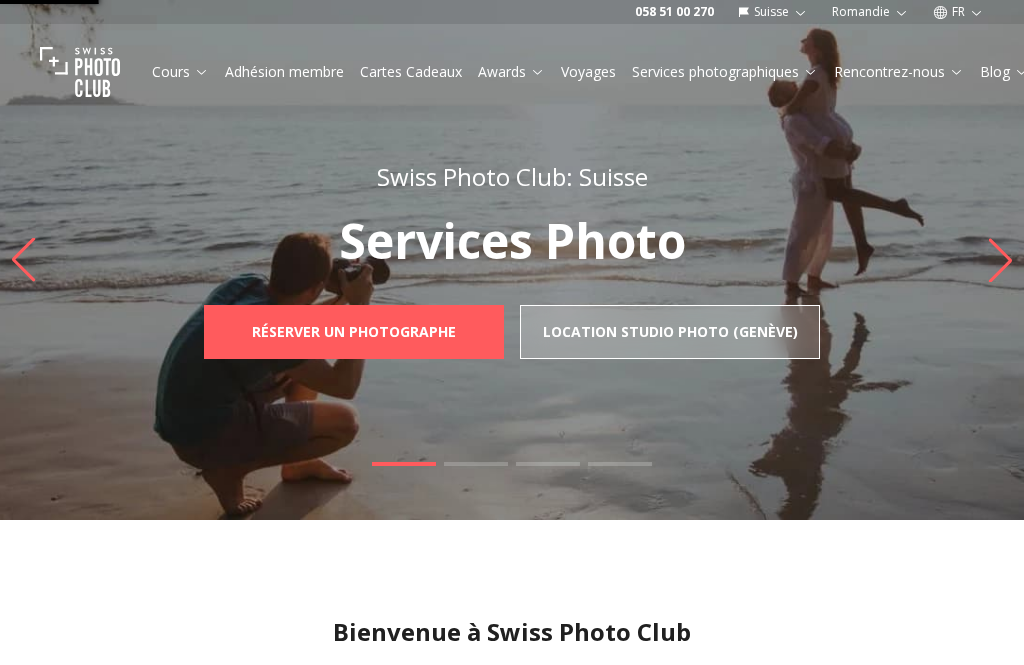 click on "Cours" at bounding box center [180, 72] 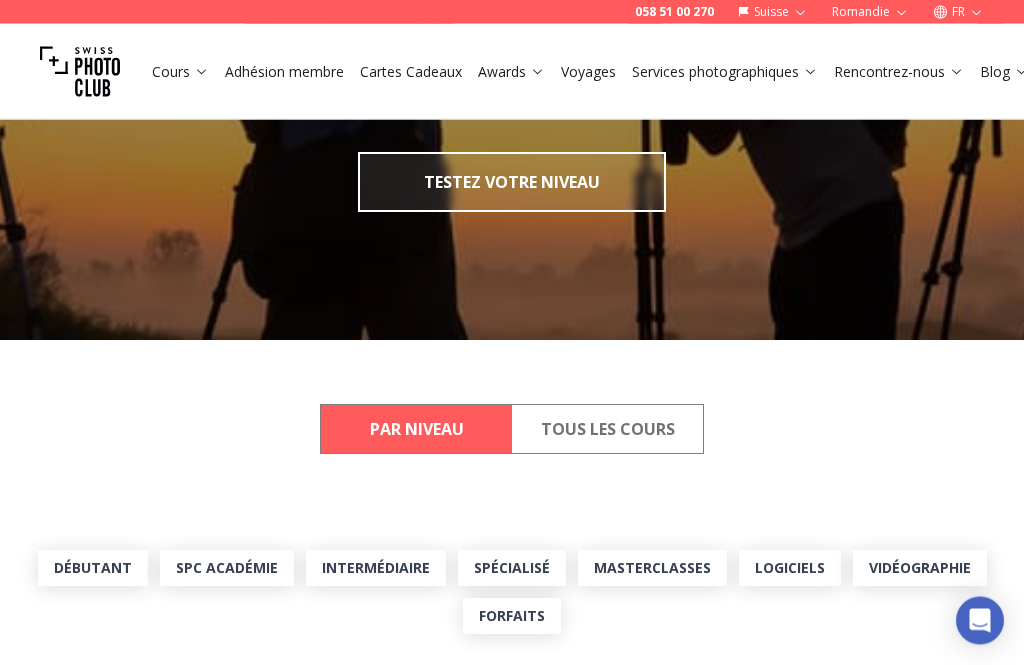 scroll, scrollTop: 308, scrollLeft: 0, axis: vertical 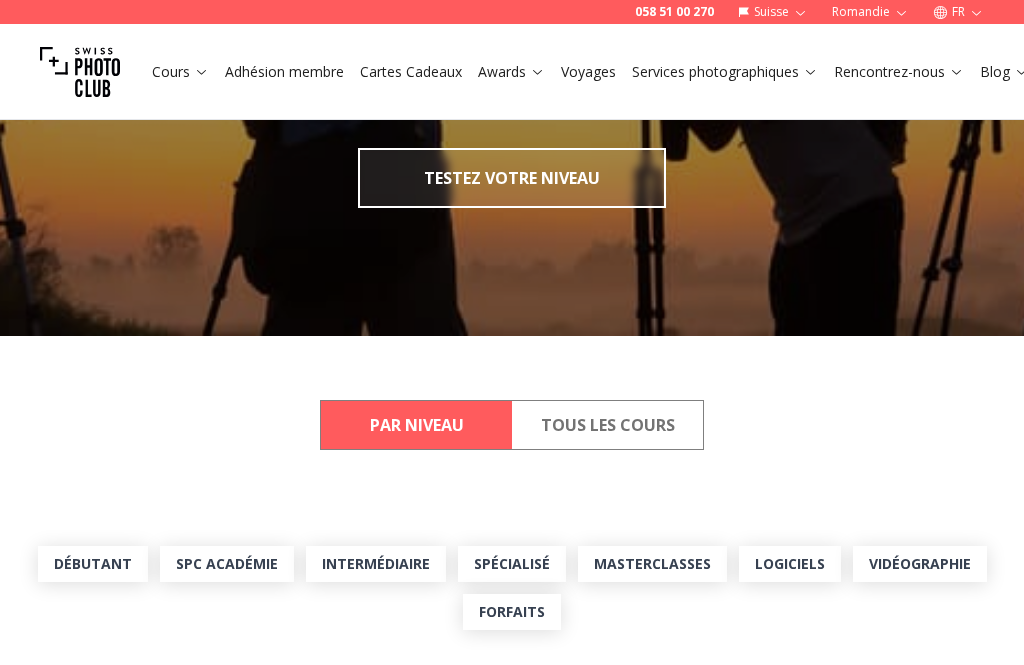 click on "Débutant" at bounding box center (93, 564) 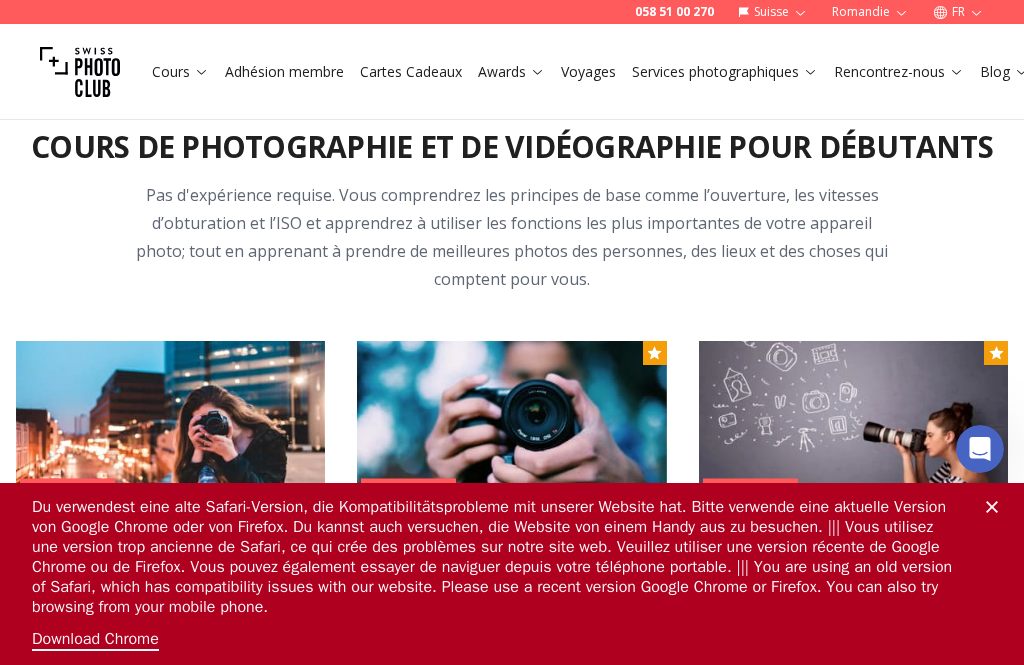 scroll, scrollTop: 0, scrollLeft: 0, axis: both 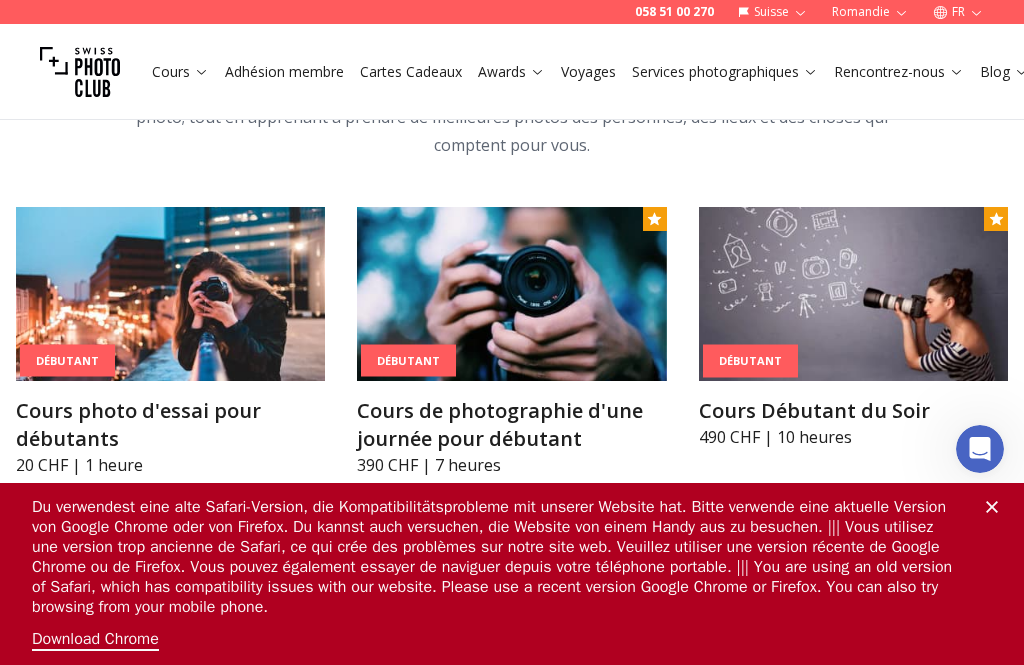 click at bounding box center [511, 294] 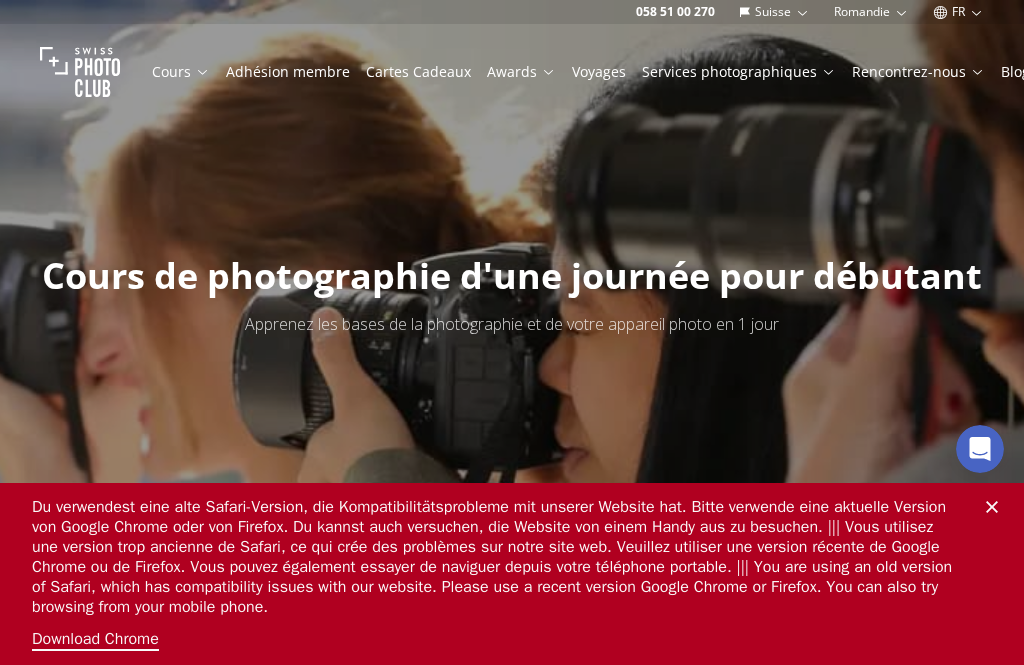 scroll, scrollTop: 47, scrollLeft: 0, axis: vertical 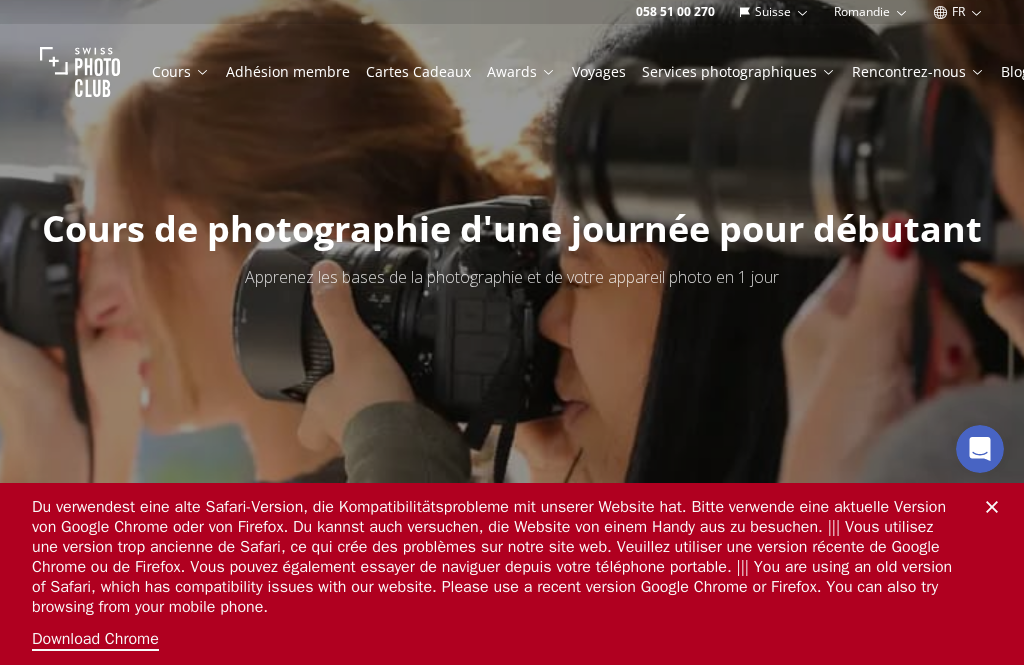 click on "Du verwendest eine alte Safari-Version, die Kompatibilitätsprobleme mit unserer Website hat. Bitte verwende eine aktuelle Version von Google Chrome oder von Firefox. Du kannst auch versuchen, die Website von einem Handy aus zu besuchen. ||| Vous utilisez une version trop ancienne de Safari, ce qui crée des problèmes sur notre site web. Veuillez utiliser une version récente de Google Chrome ou de Firefox. Vous pouvez également essayer de naviguer depuis votre téléphone portable. ||| You are using an old version of Safari, which has compatibility issues with our website. Please use a recent version Google Chrome or Firefox. You can also try browsing from your mobile phone. Download Chrome" at bounding box center (512, 574) 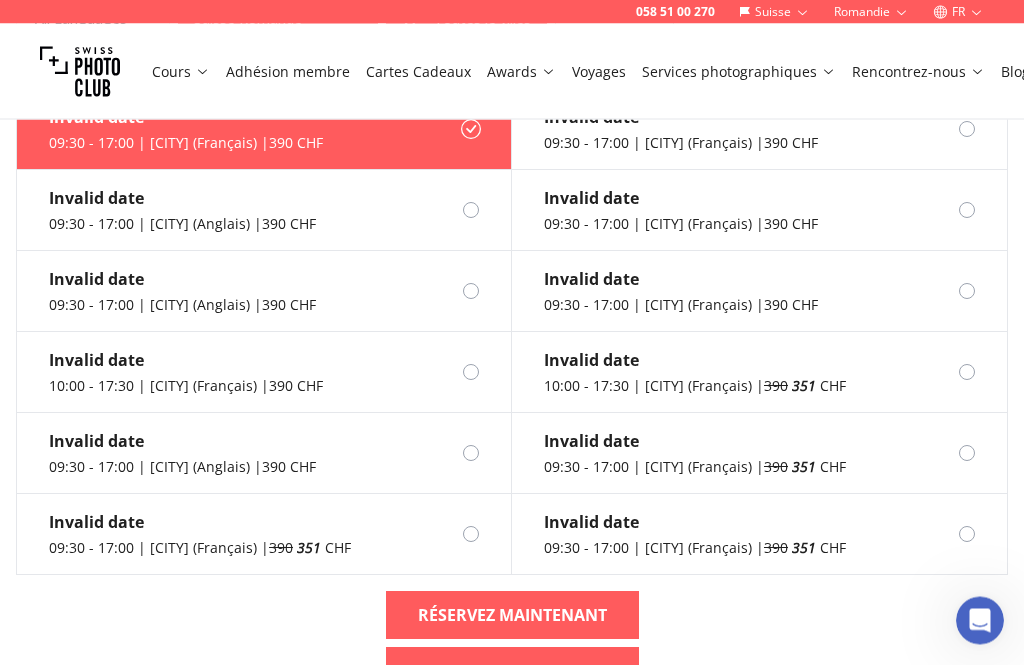 scroll, scrollTop: 2131, scrollLeft: 0, axis: vertical 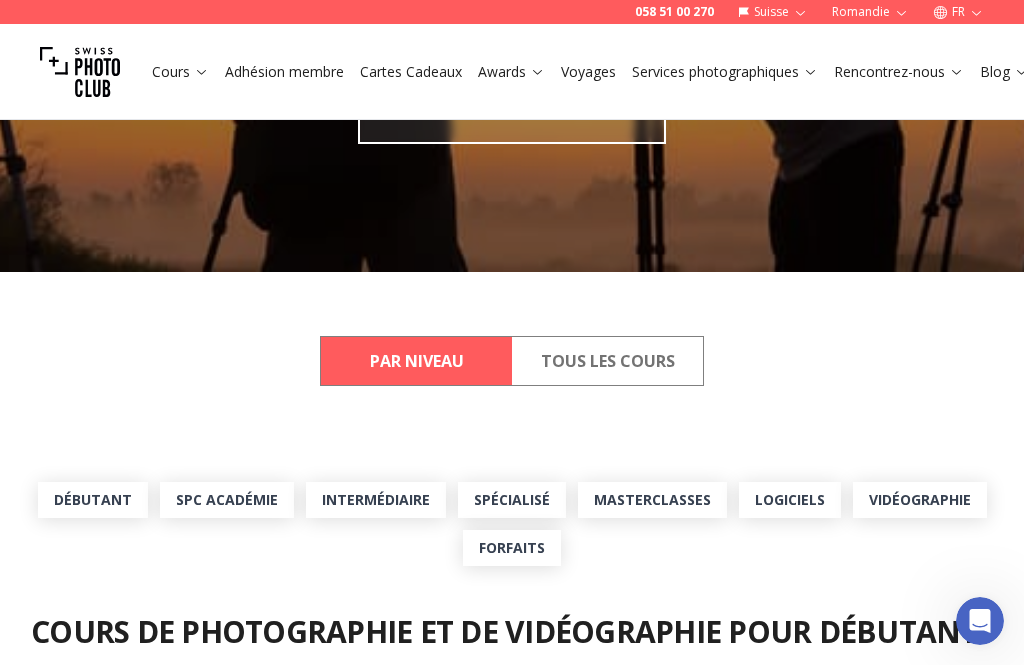click on "Intermédiaire" at bounding box center (376, 500) 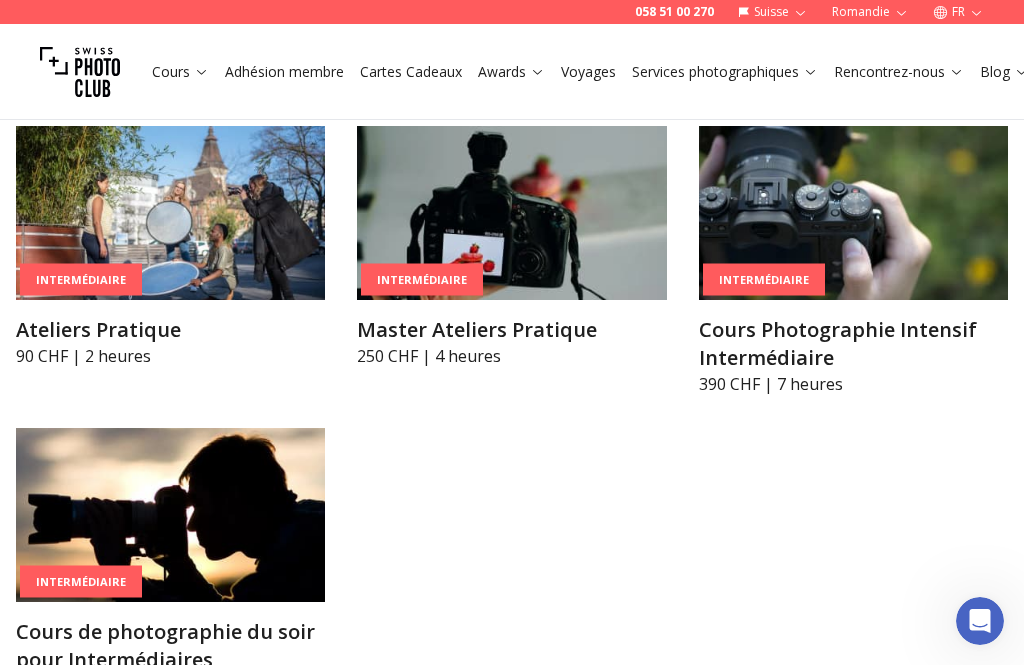 scroll, scrollTop: 3044, scrollLeft: 0, axis: vertical 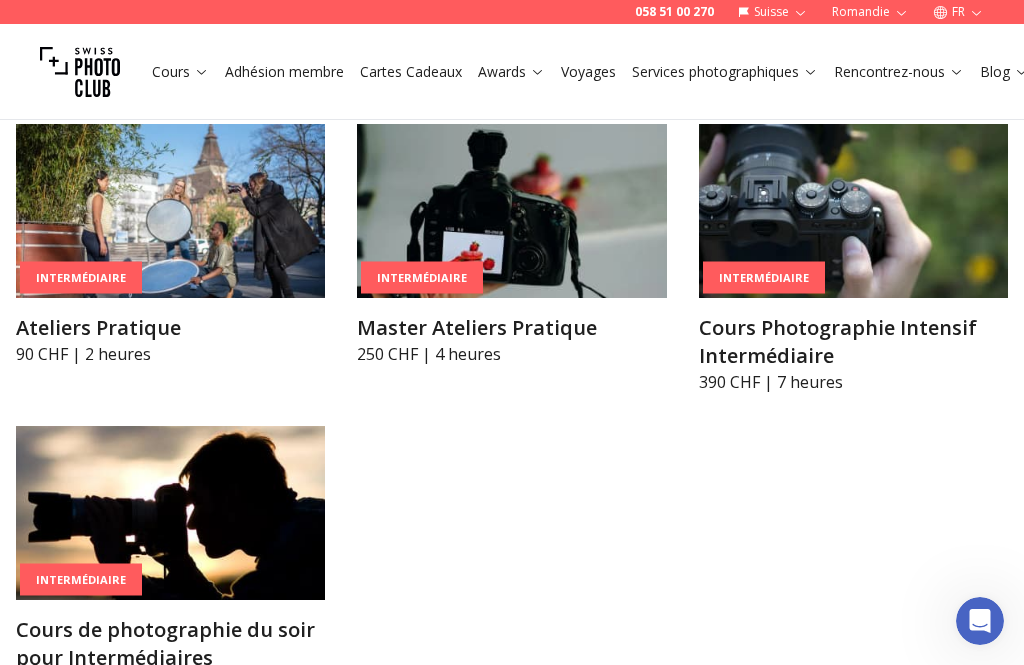 click at bounding box center [853, 211] 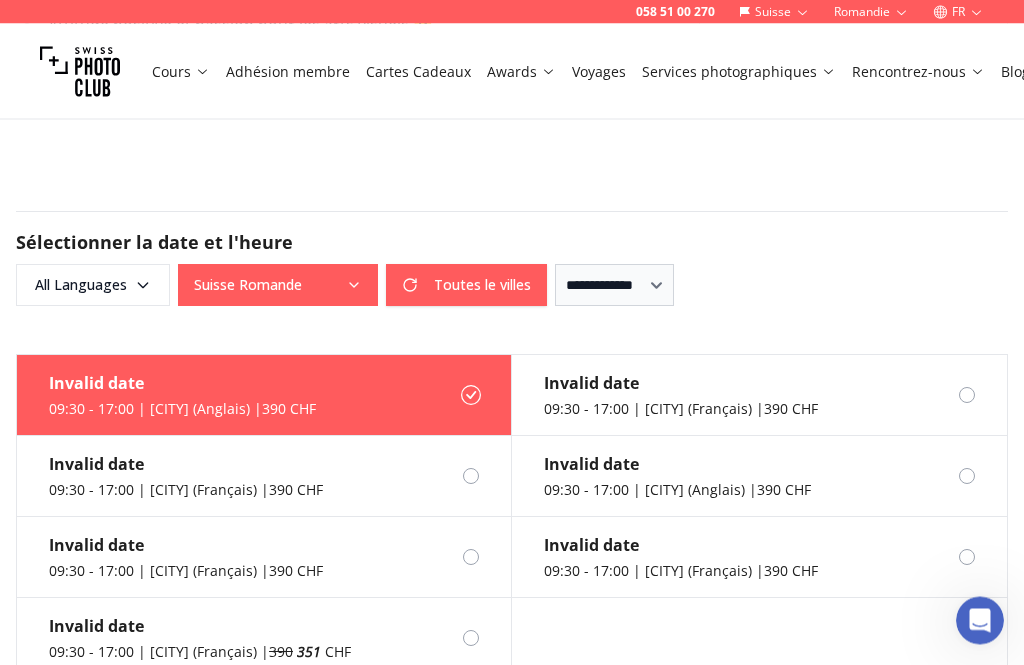scroll, scrollTop: 1581, scrollLeft: 0, axis: vertical 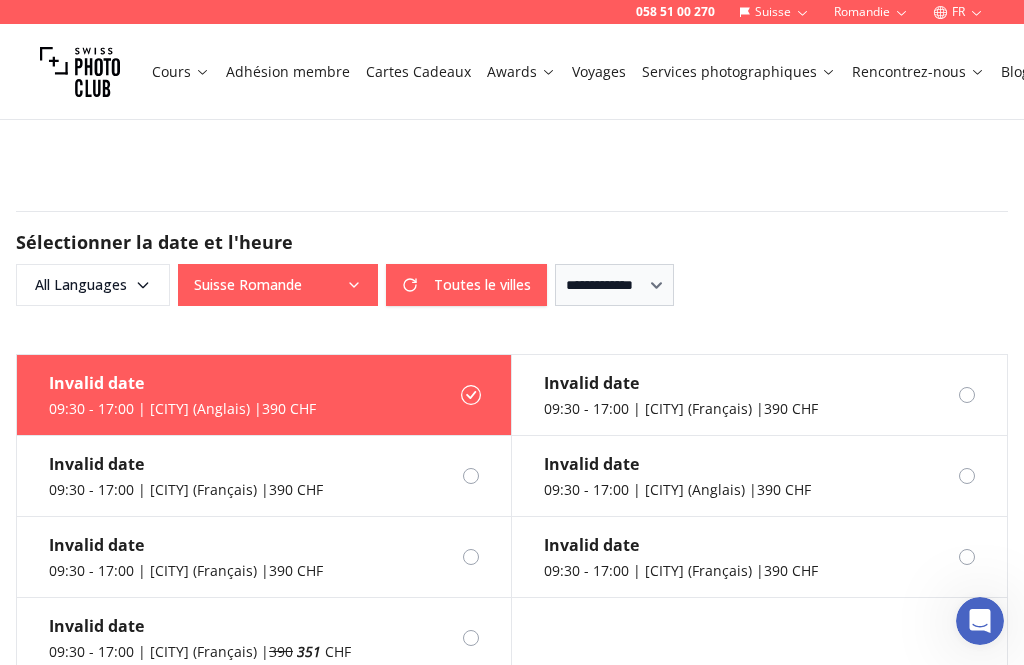 click on "Toutes le villes" at bounding box center (466, 285) 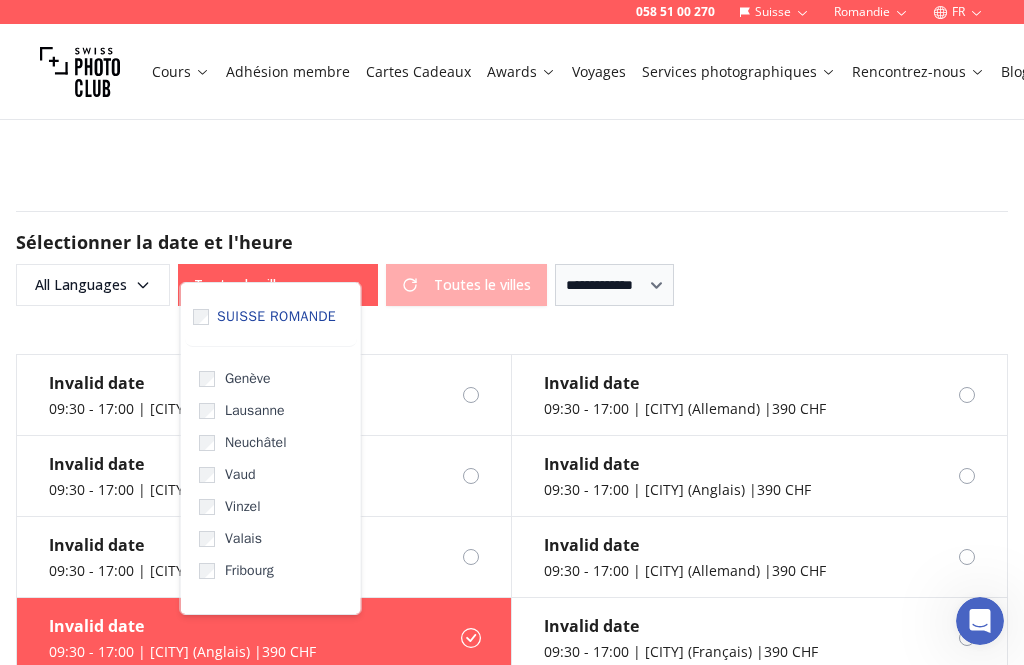 click on "Lausanne" at bounding box center (255, 411) 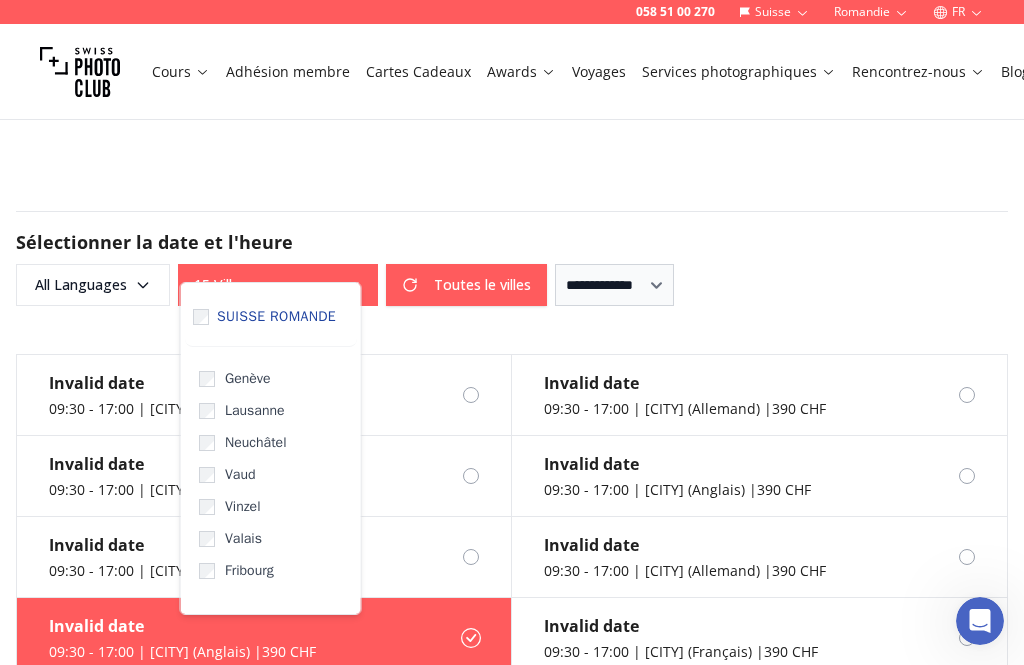 click on "Suisse Romande" at bounding box center (271, 317) 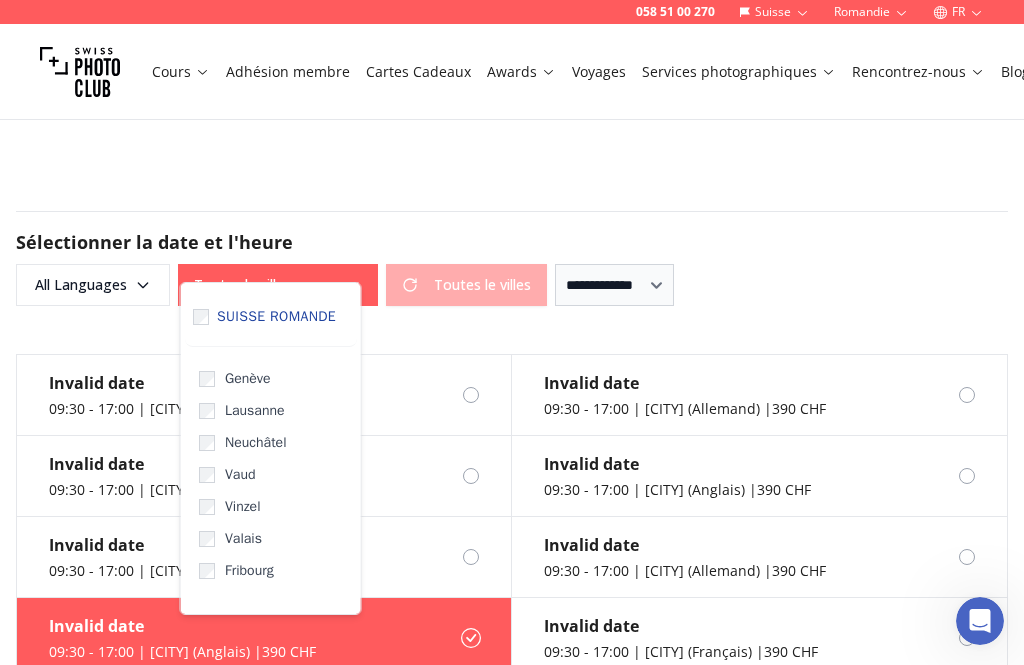 click on "Suisse Romande" at bounding box center (271, 317) 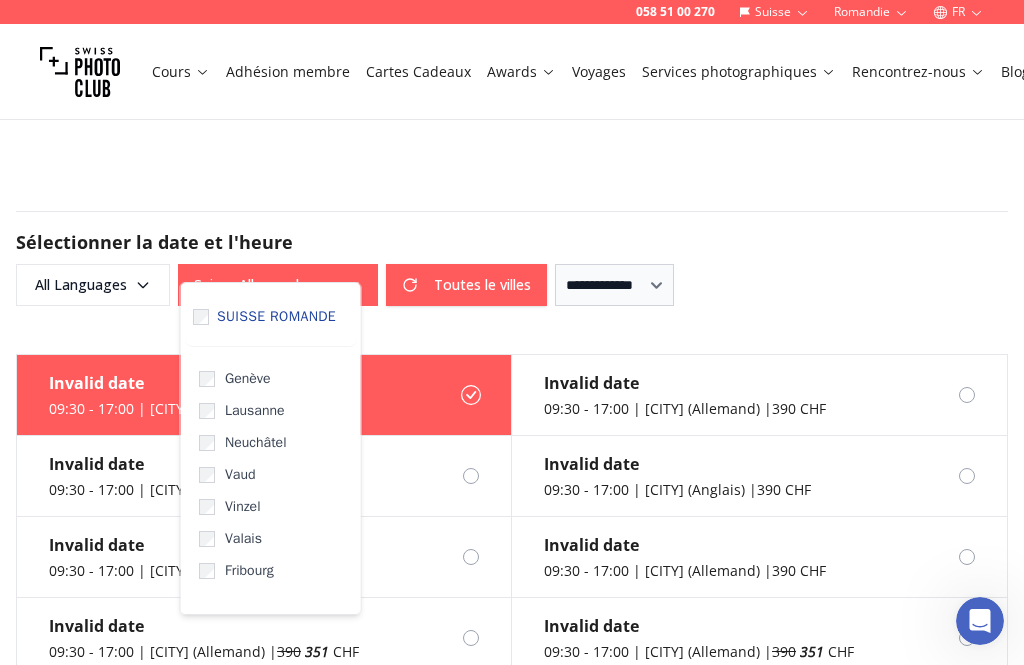 click on "Lausanne" at bounding box center [255, 411] 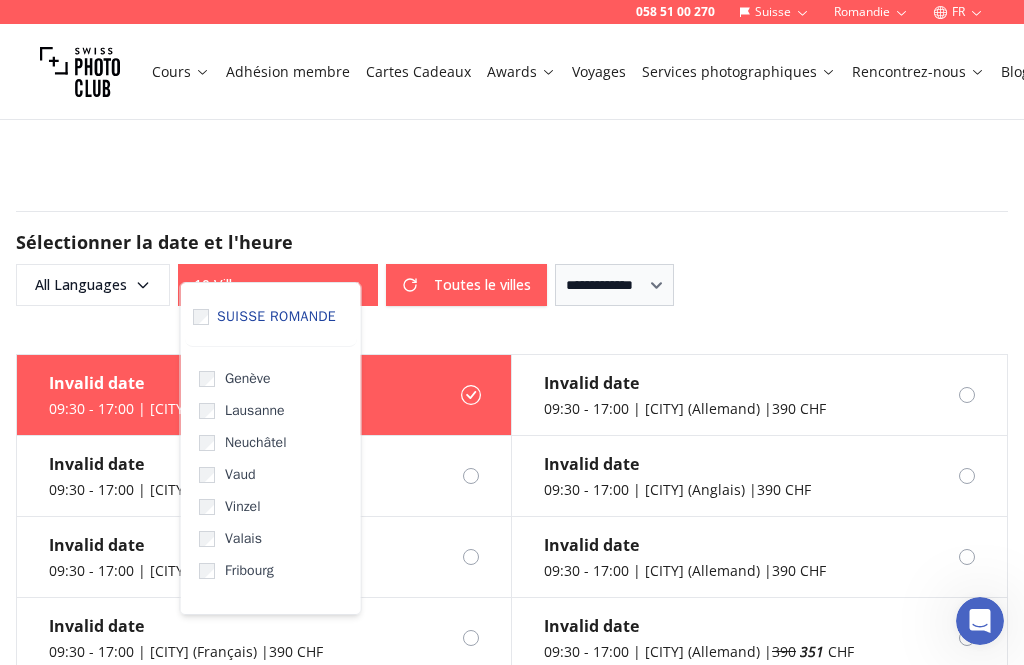 click on "Vaud" at bounding box center (240, 475) 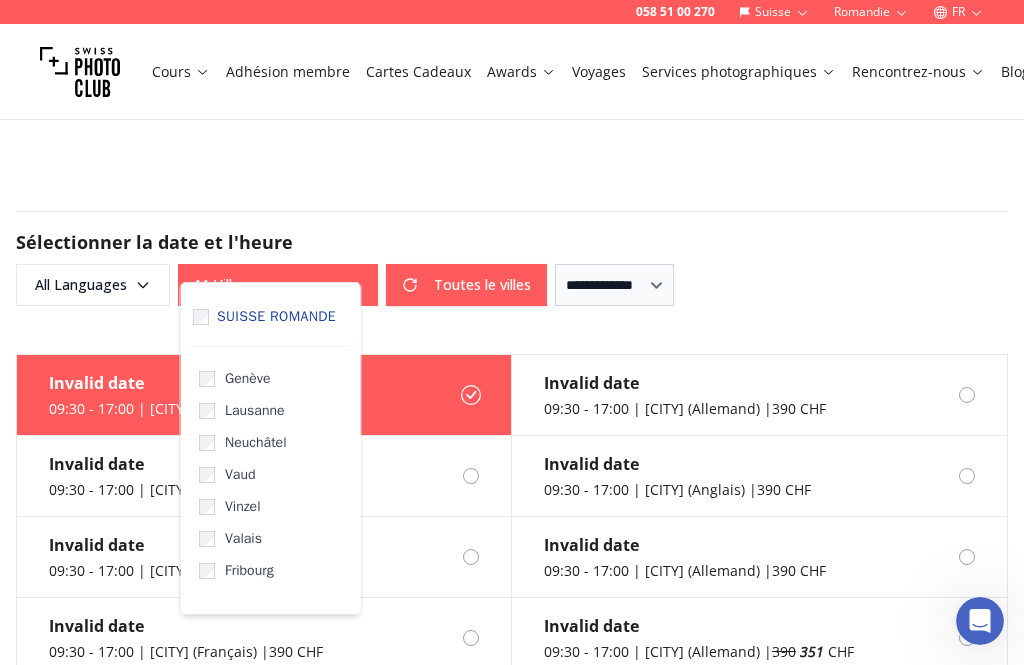click on "**********" at bounding box center [512, 285] 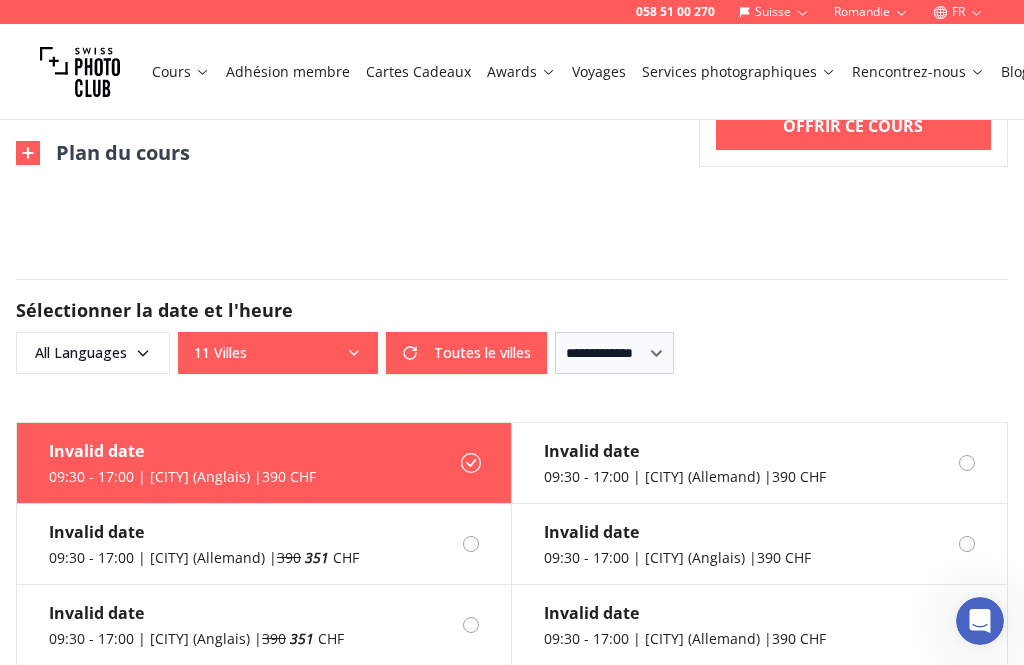 scroll, scrollTop: 1504, scrollLeft: 0, axis: vertical 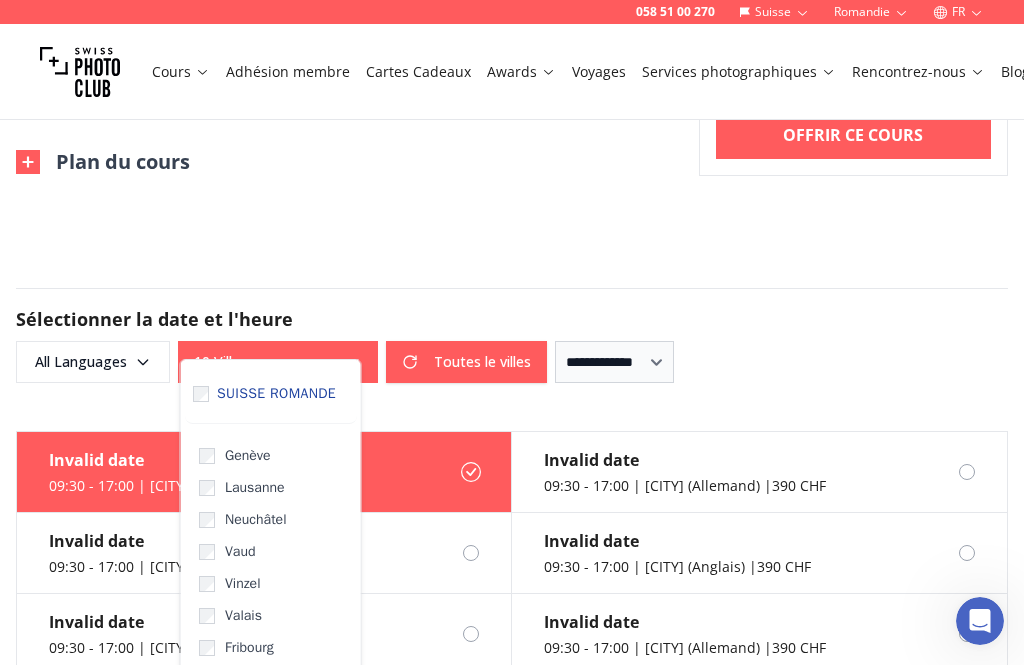 click on "Suisse Romande" at bounding box center [271, 394] 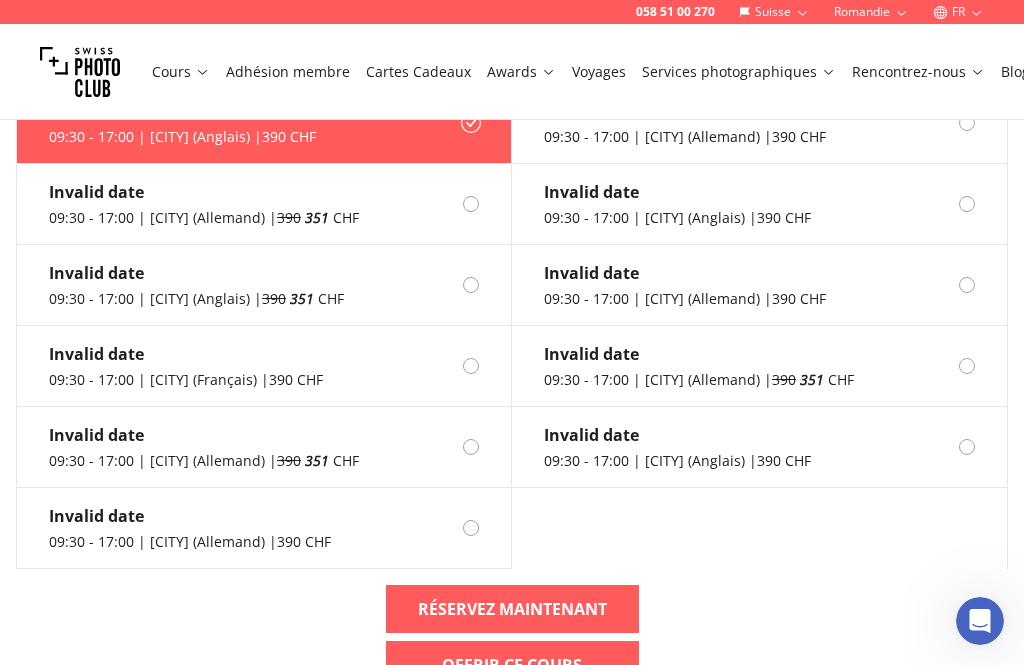scroll, scrollTop: 1881, scrollLeft: 0, axis: vertical 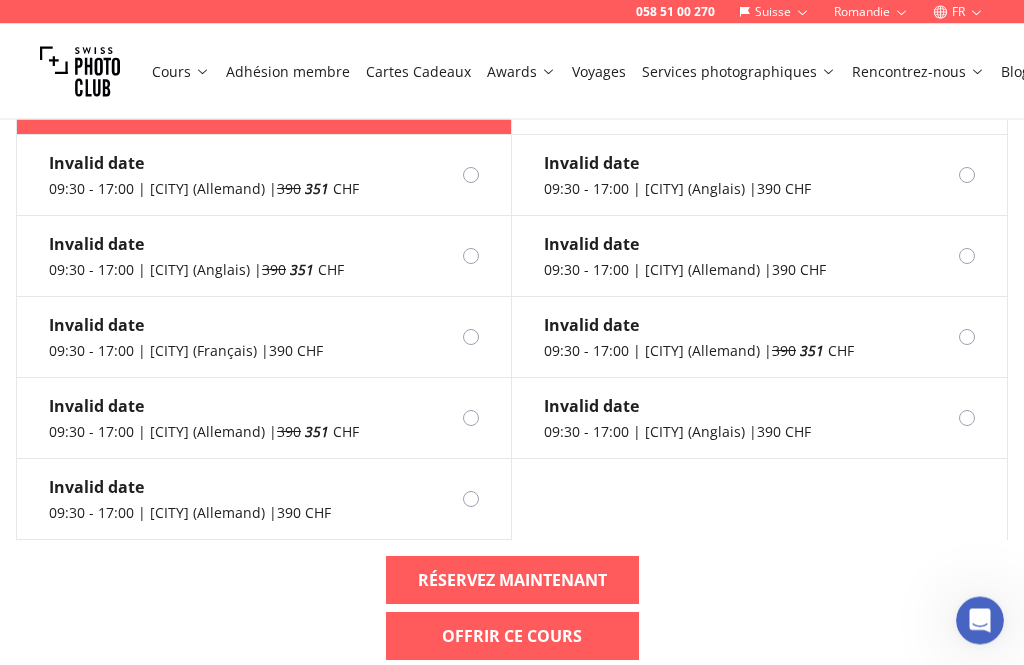 click on "Invalid date" at bounding box center [677, 407] 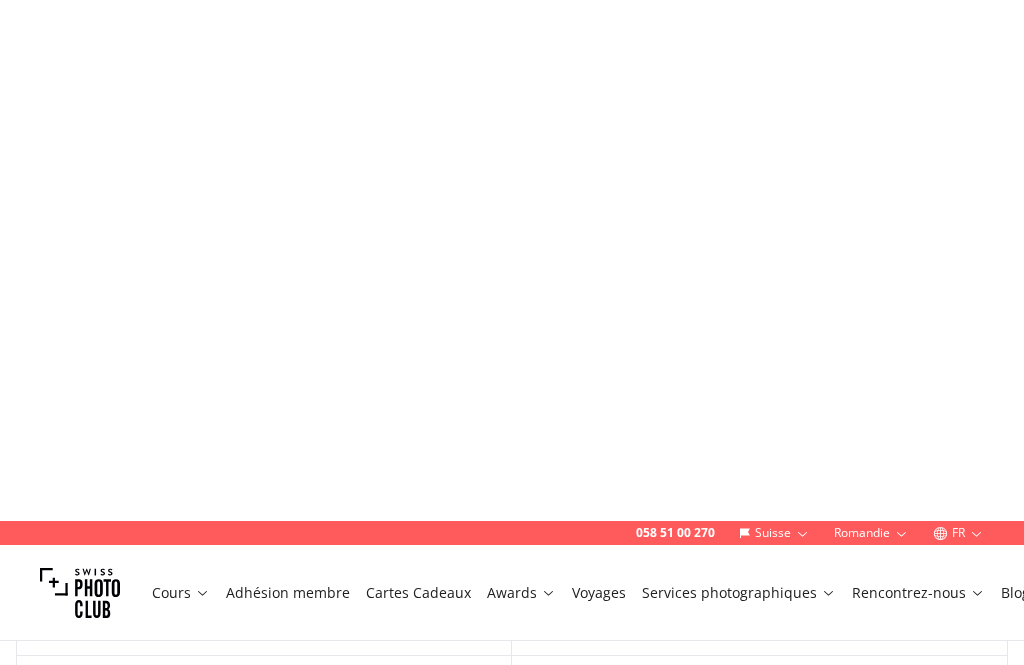 scroll, scrollTop: 0, scrollLeft: 0, axis: both 